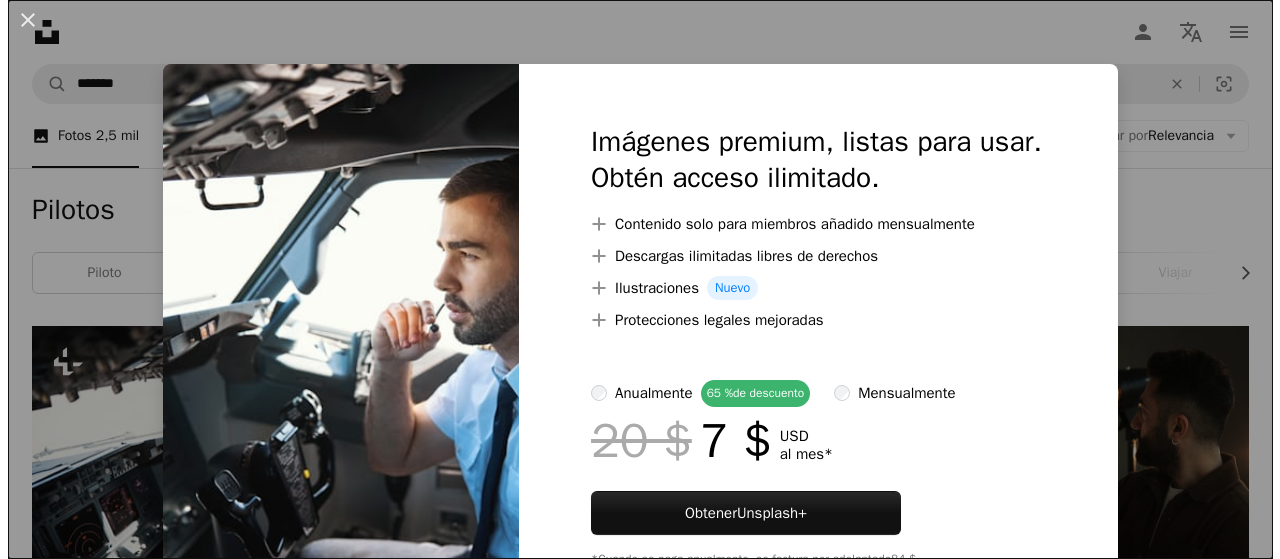 scroll, scrollTop: 300, scrollLeft: 0, axis: vertical 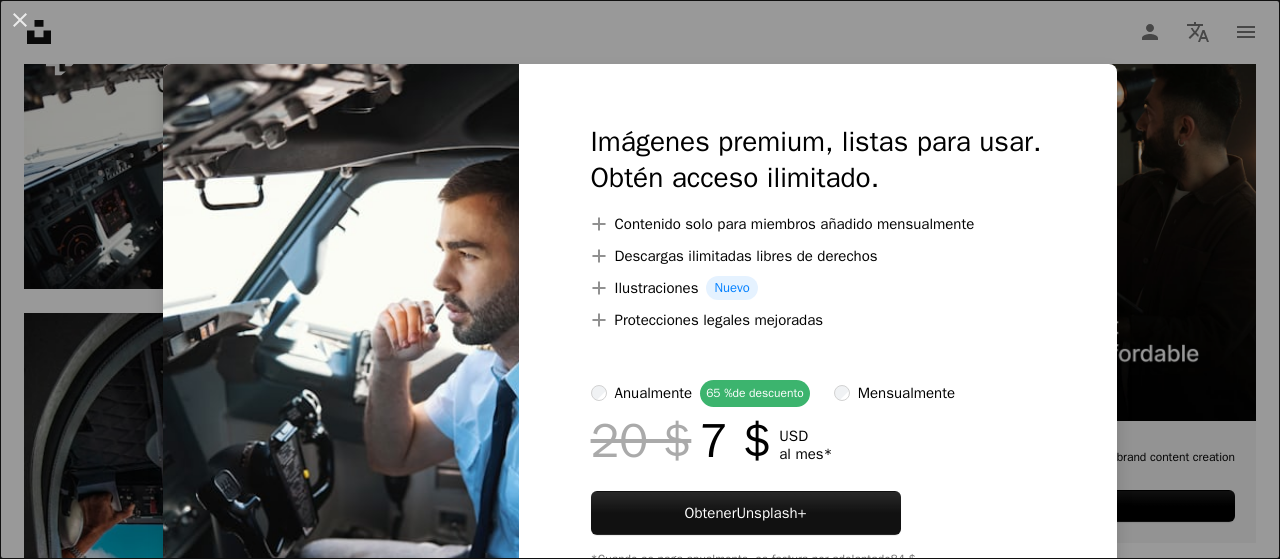 click on "An X shape Imágenes premium, listas para usar. Obtén acceso ilimitado. A plus sign Contenido solo para miembros añadido mensualmente A plus sign Descargas ilimitadas libres de derechos A plus sign Ilustraciones  Nuevo A plus sign Protecciones legales mejoradas anualmente 65 %  de descuento mensualmente 20 $   7 $ USD al mes * Obtener  Unsplash+ *Cuando se paga anualmente, se factura por adelantado  84 $ Más los impuestos aplicables. Se renueva automáticamente. Cancela cuando quieras." at bounding box center (640, 279) 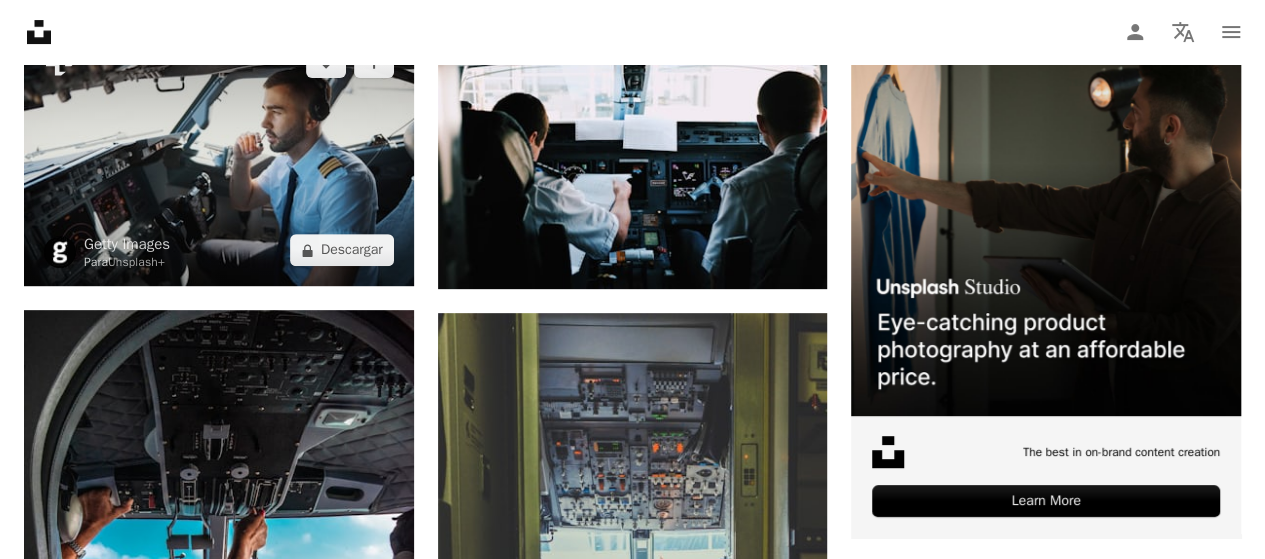 click at bounding box center [219, 156] 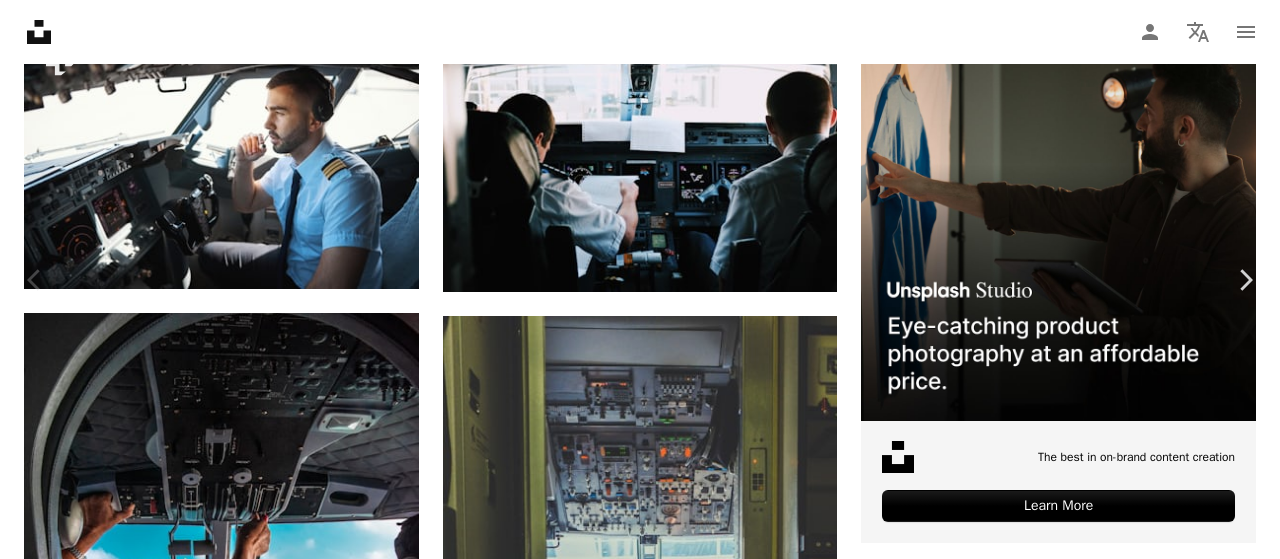 scroll, scrollTop: 150, scrollLeft: 0, axis: vertical 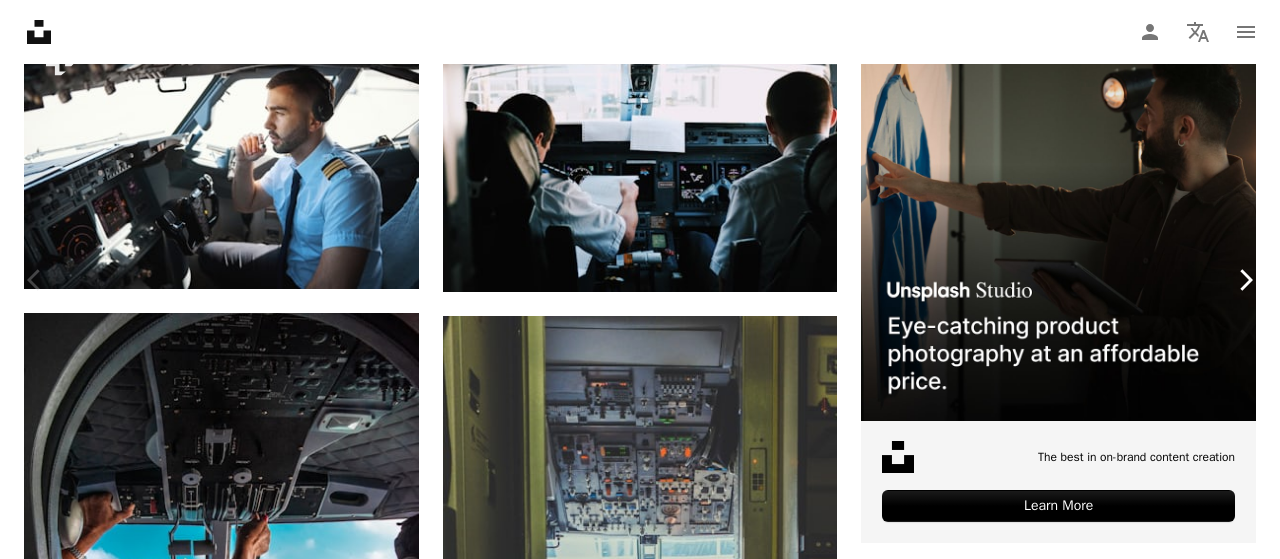 click on "Chevron right" 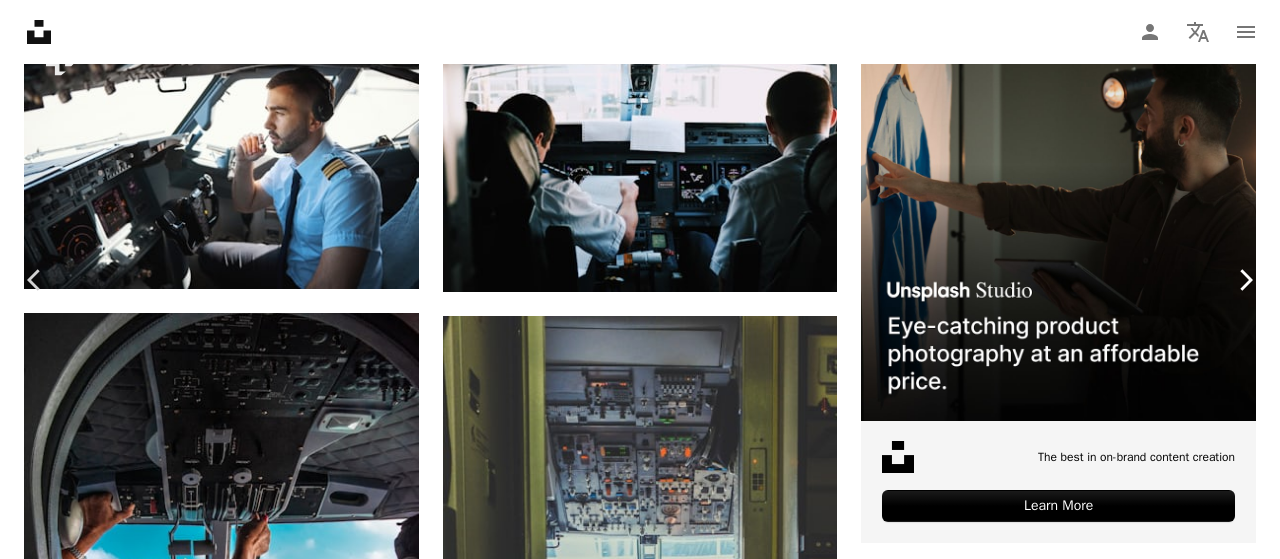 click on "Chevron right" 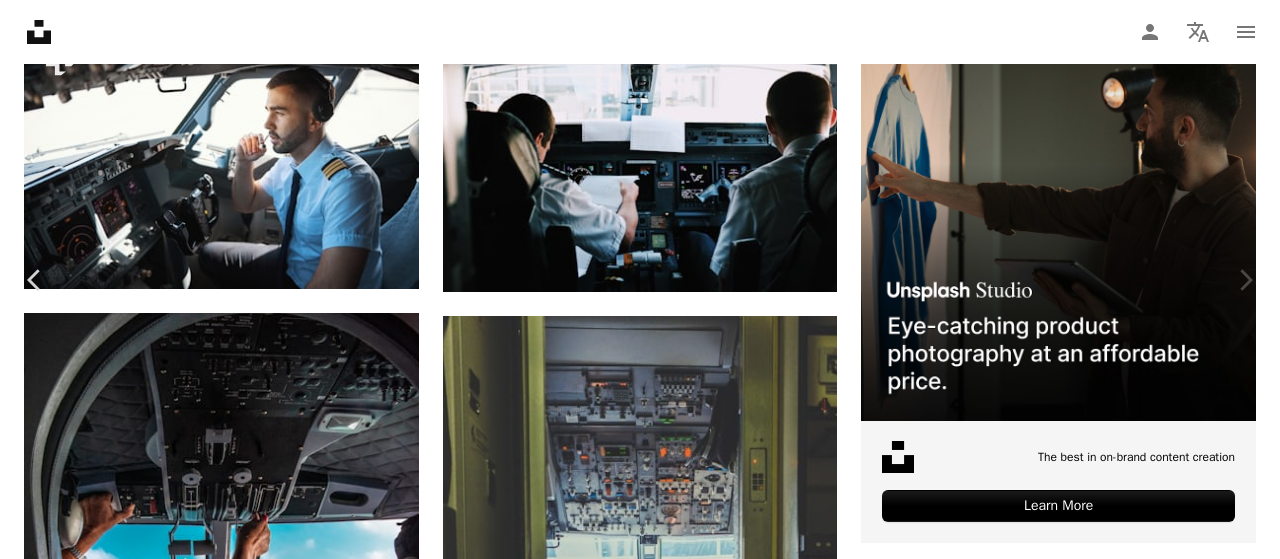 click on "Chevron right" 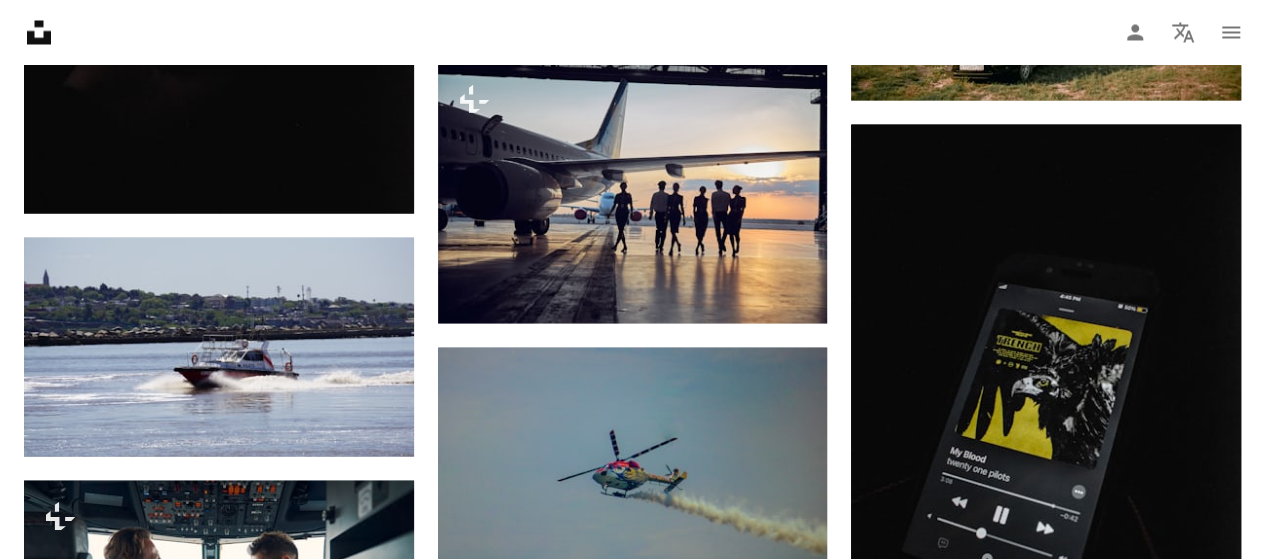 scroll, scrollTop: 1878, scrollLeft: 0, axis: vertical 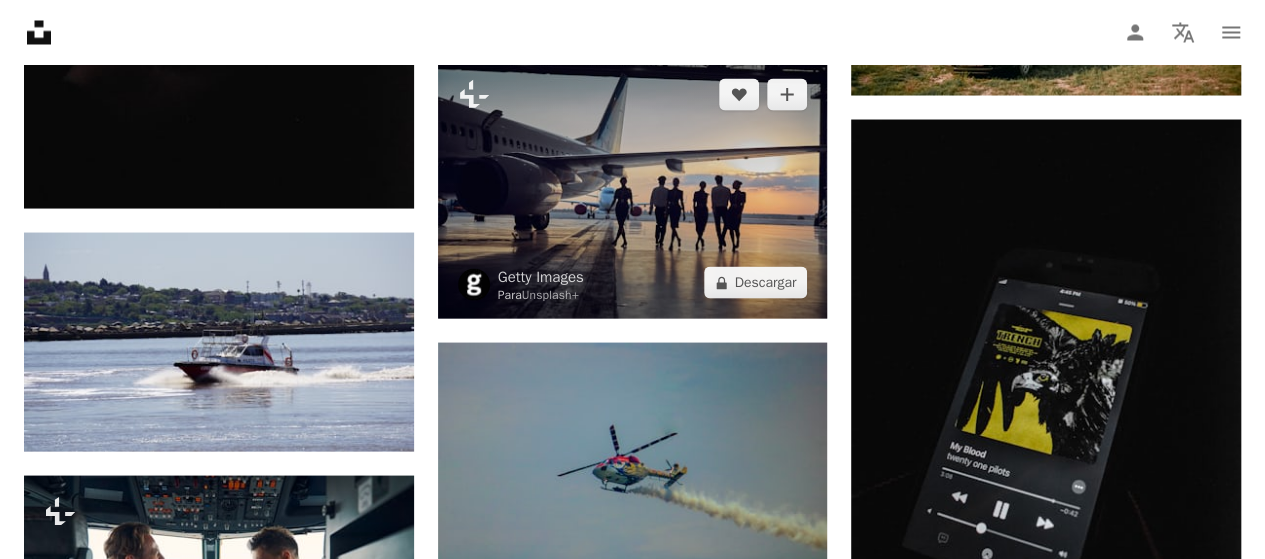 click at bounding box center [633, 188] 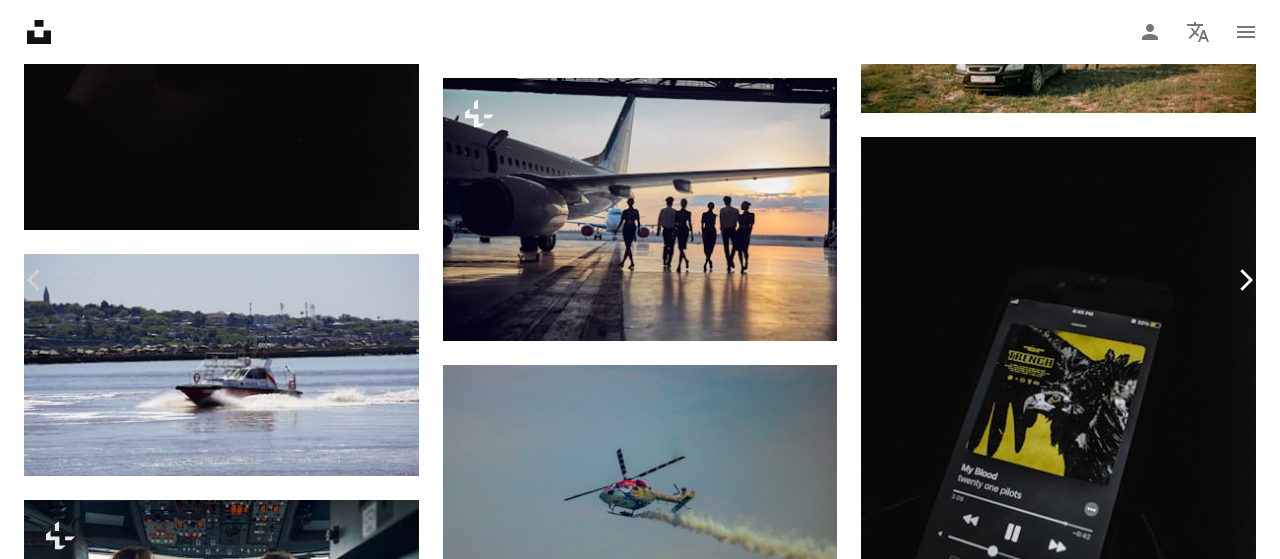 click on "Chevron right" 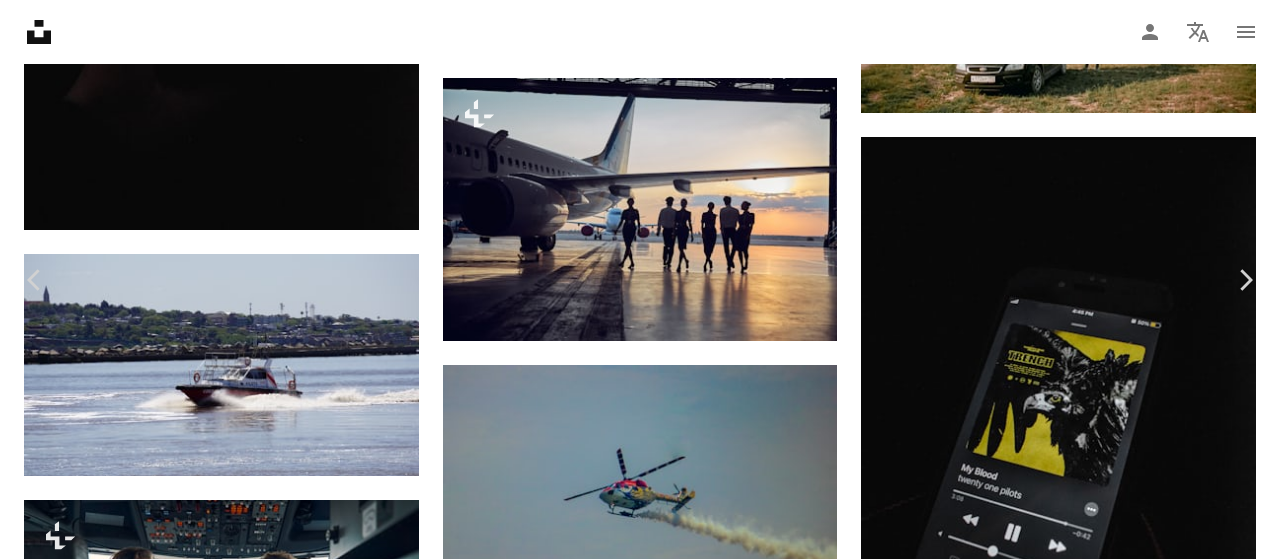 click on "An X shape Chevron left Chevron right [FIRST] [LAST] [USERNAME] A heart A plus sign Editar imagen Plus sign for Unsplash+ Descargar gratis Chevron down Zoom in Visualizaciones 3658 Descargas 25 A forward-right arrow Compartir Info icon Información More Actions Calendar outlined Publicado el 17 de septiembre de 2022 Camera SONY, ILCE-6000 Safety Uso gratuito bajo la Licencia Unsplash Puertos Pilotos gris bote vehículo militar transporte vaso Embarcaciones Guardia Costera hidroala Fotos de stock gratuitas Explora imágenes premium relacionadas en iStock | Ahorra un 20 % con el código UNSPLASH20 Imágenes relacionadas A heart A plus sign [FIRST] 📷 [LAST] Arrow pointing down Plus sign for Unsplash+ A heart A plus sign [FIRST] Para Unsplash+ A lock Descargar A heart A plus sign [FIRST] 📷 [LAST] Arrow pointing down A heart A plus sign [FIRST] Arrow pointing down A heart A plus sign [FIRST] Disponible para contratación A checkmark inside of a circle Arrow pointing down" at bounding box center [640, 5188] 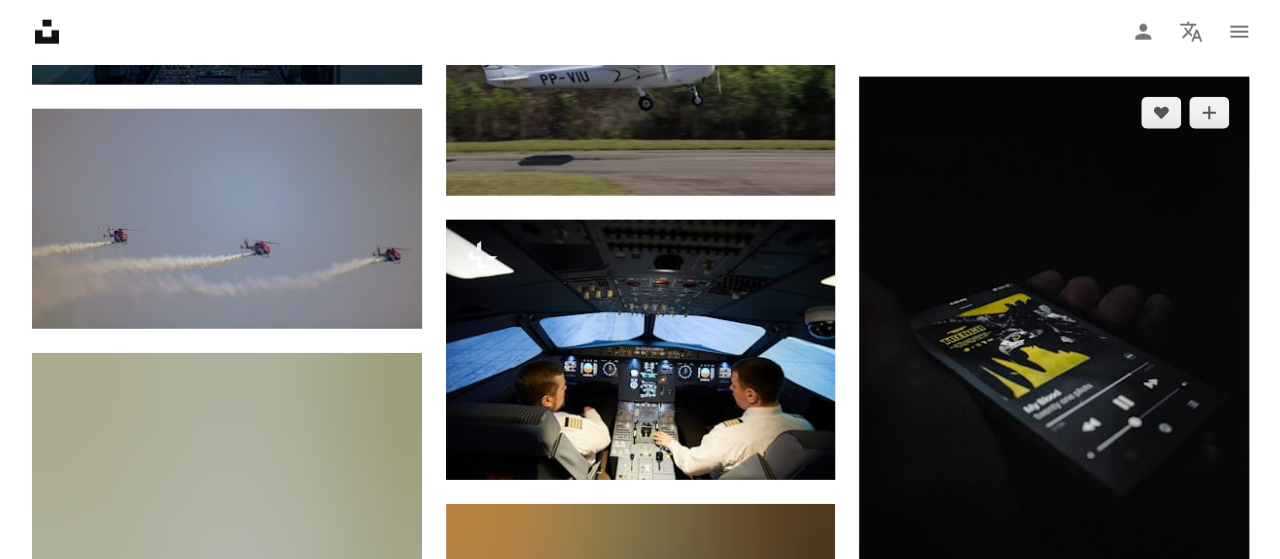 scroll, scrollTop: 2534, scrollLeft: 0, axis: vertical 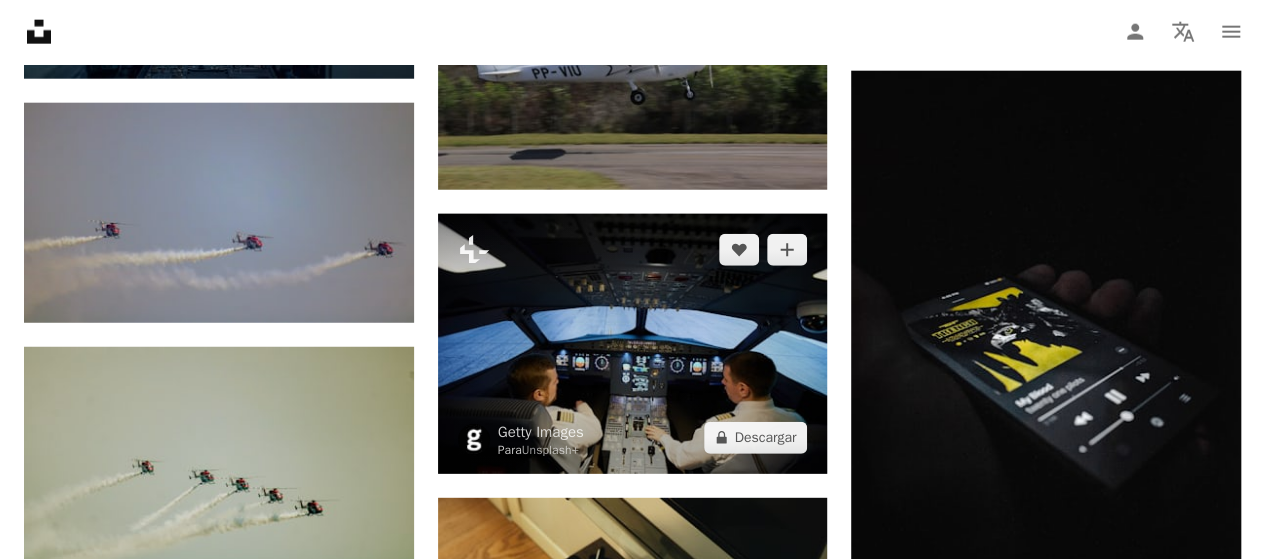 click at bounding box center (633, 344) 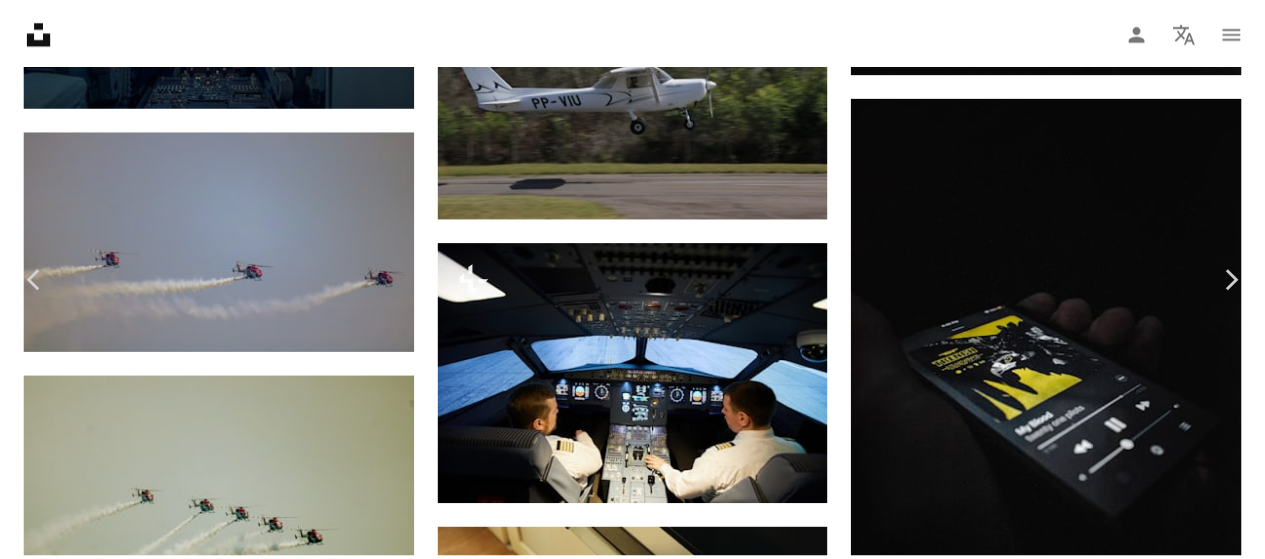 scroll, scrollTop: 246, scrollLeft: 0, axis: vertical 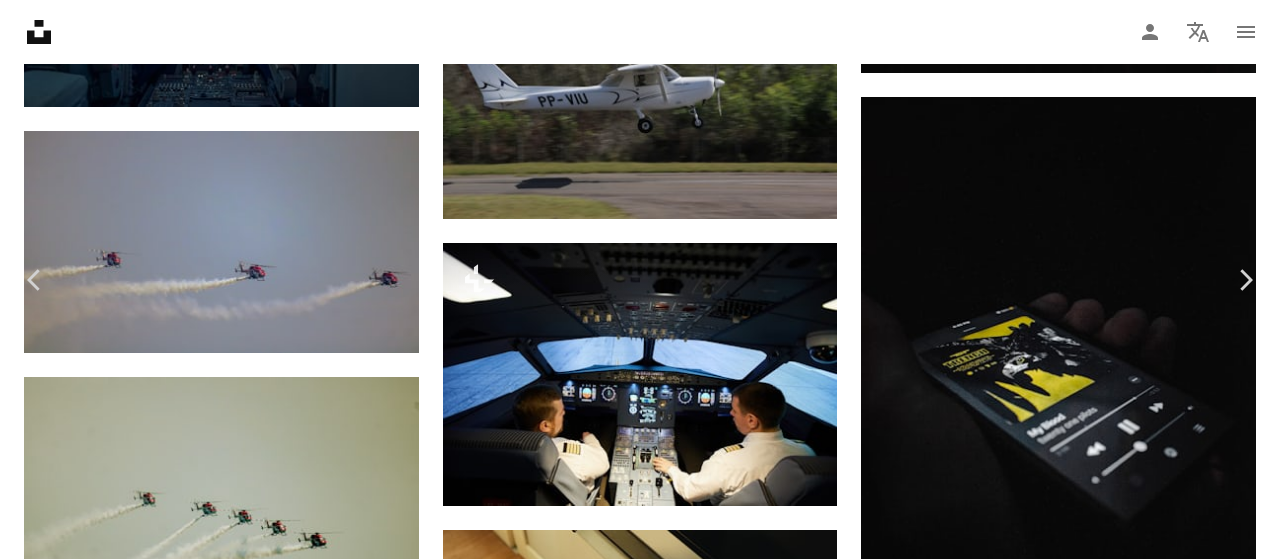 click on "An X shape Chevron left Chevron right Getty Images Para Unsplash+ A heart A plus sign Editar imagen Plus sign for Unsplash+ A lock Descargar Zoom in A forward-right arrow Compartir More Actions Calendar outlined Publicado el 3 de mayo de 2023 Safety Con la Licencia Unsplash+ gente avión Trabajo en Equipo hombres ventana viaje cabina piloto horizontal ocupado gente blanca uniforme pericia concentración Cabaña tripulación examinando Imágenes gratuitas De esta serie Plus sign for Unsplash+ Imágenes relacionadas Plus sign for Unsplash+ A heart A plus sign Andrej Lišakov Para Unsplash+ A lock Descargar Plus sign for Unsplash+ A heart A plus sign Andrej Lišakov Para Unsplash+ A lock Descargar Plus sign for Unsplash+ A heart A plus sign Andrej Lišakov Para Unsplash+ A lock Descargar Plus sign for Unsplash+ A heart A plus sign Andrej Lišakov Para Unsplash+ A lock Descargar Plus sign for Unsplash+ A heart A plus sign Andrej Lišakov Para Unsplash+ A lock Descargar A heart A plus sign" at bounding box center [640, 4532] 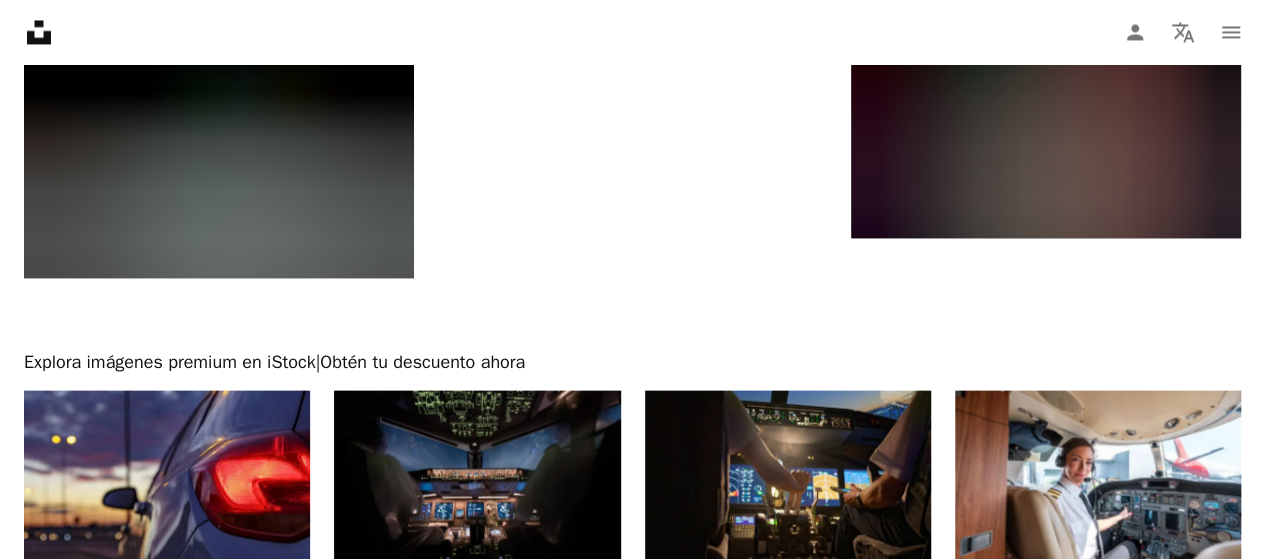 scroll, scrollTop: 5556, scrollLeft: 0, axis: vertical 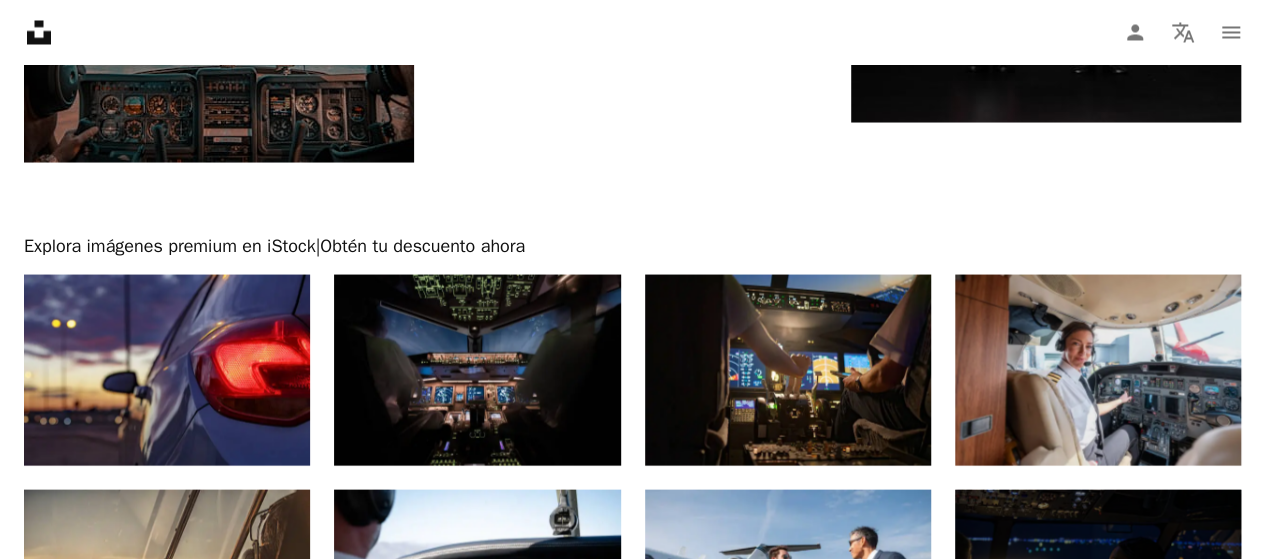 click at bounding box center [1098, 369] 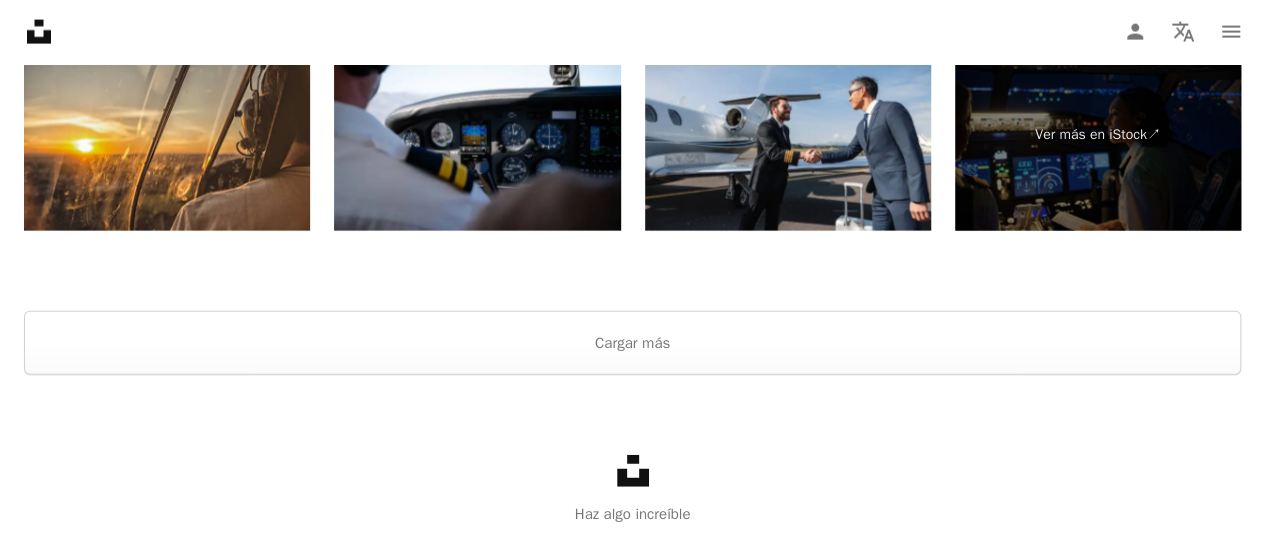 scroll, scrollTop: 6155, scrollLeft: 0, axis: vertical 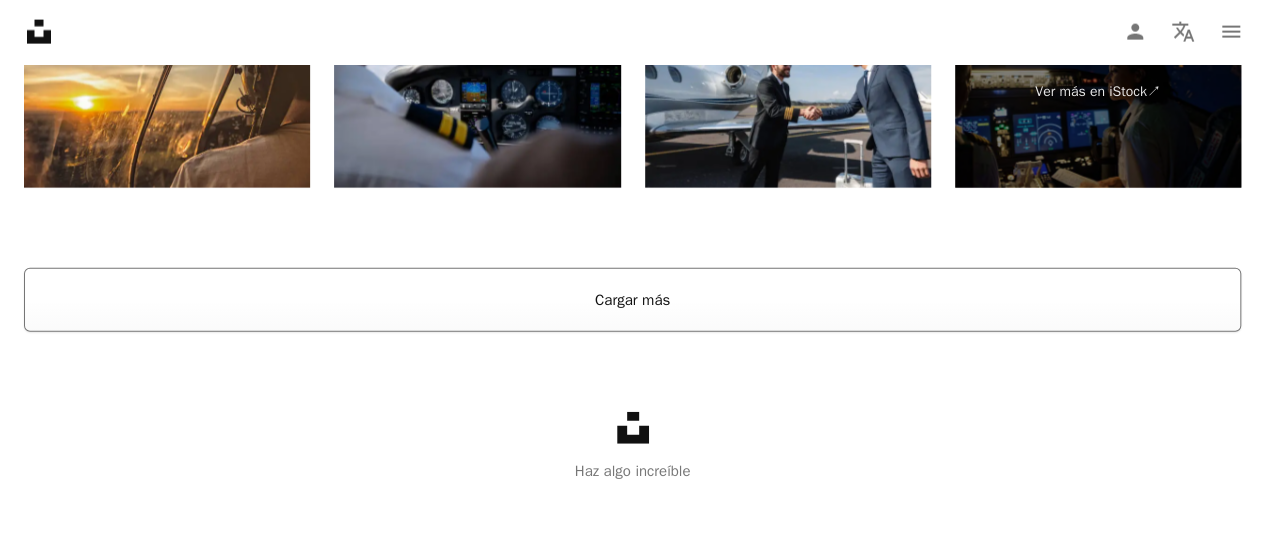 click on "Cargar más" at bounding box center [632, 300] 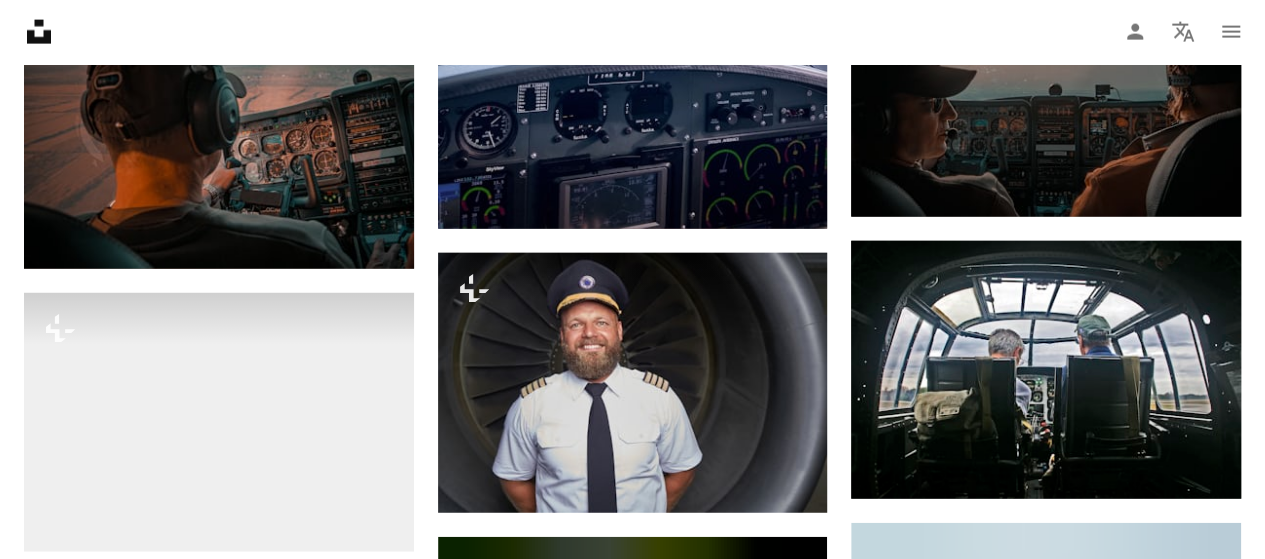 scroll, scrollTop: 6155, scrollLeft: 0, axis: vertical 